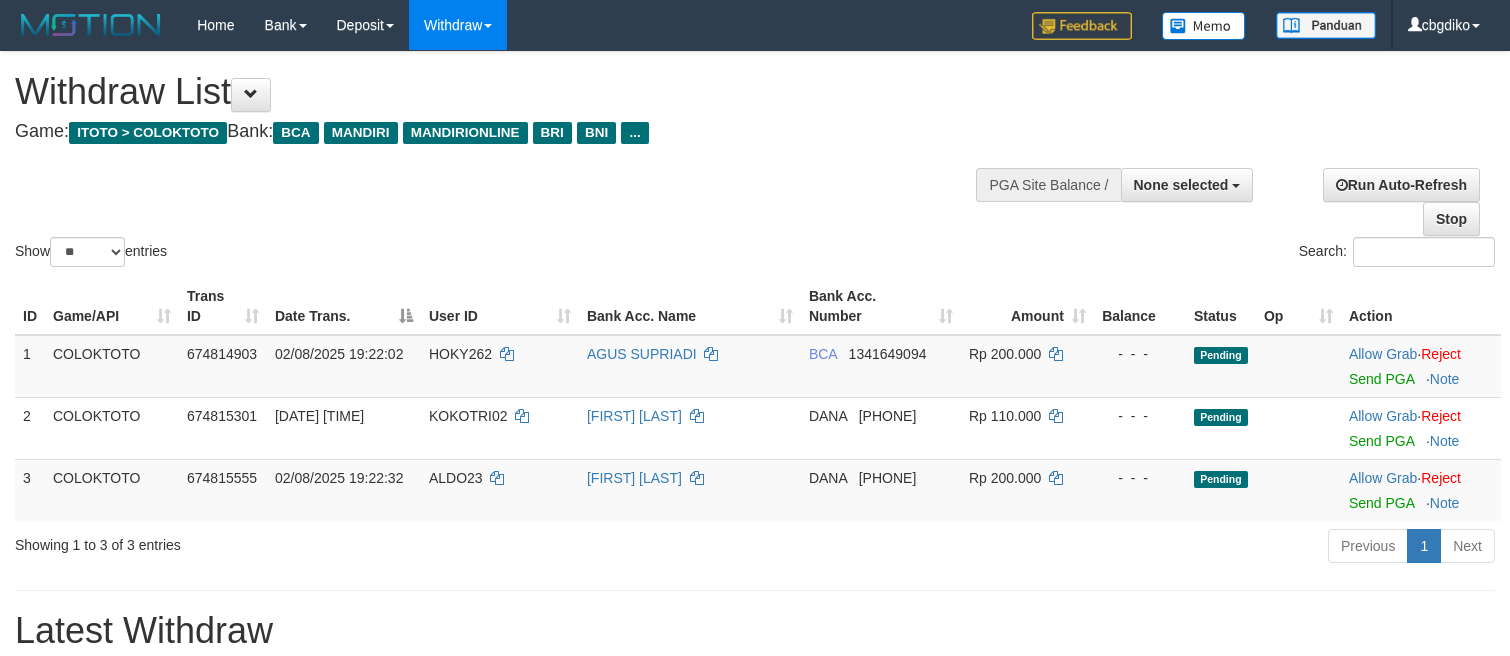 select 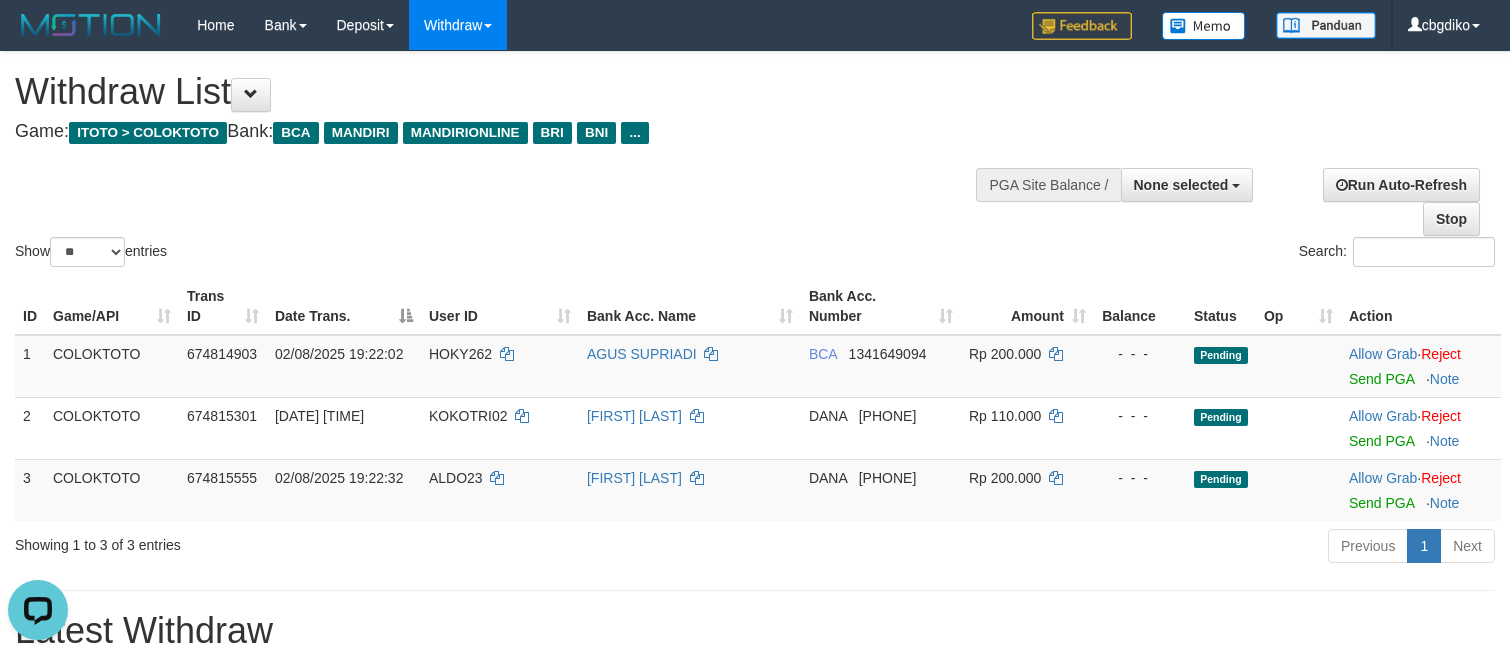 scroll, scrollTop: 0, scrollLeft: 0, axis: both 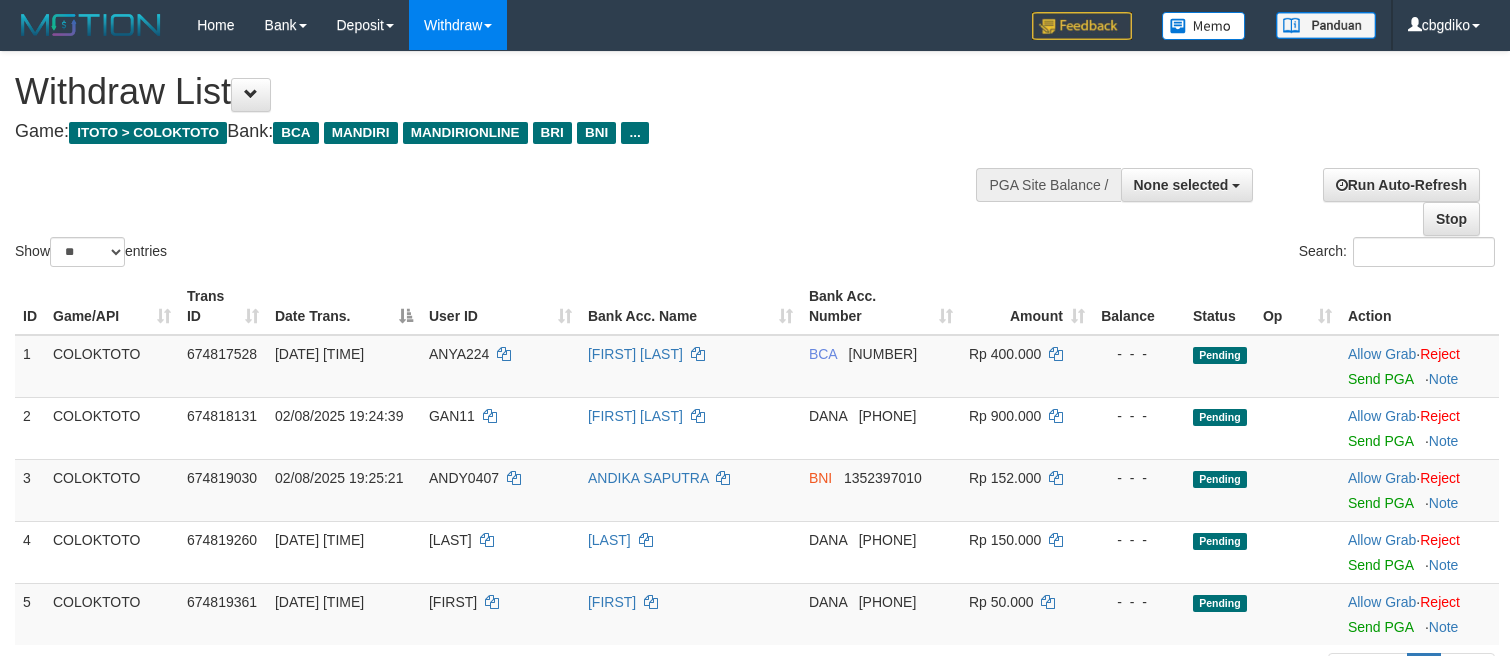 select 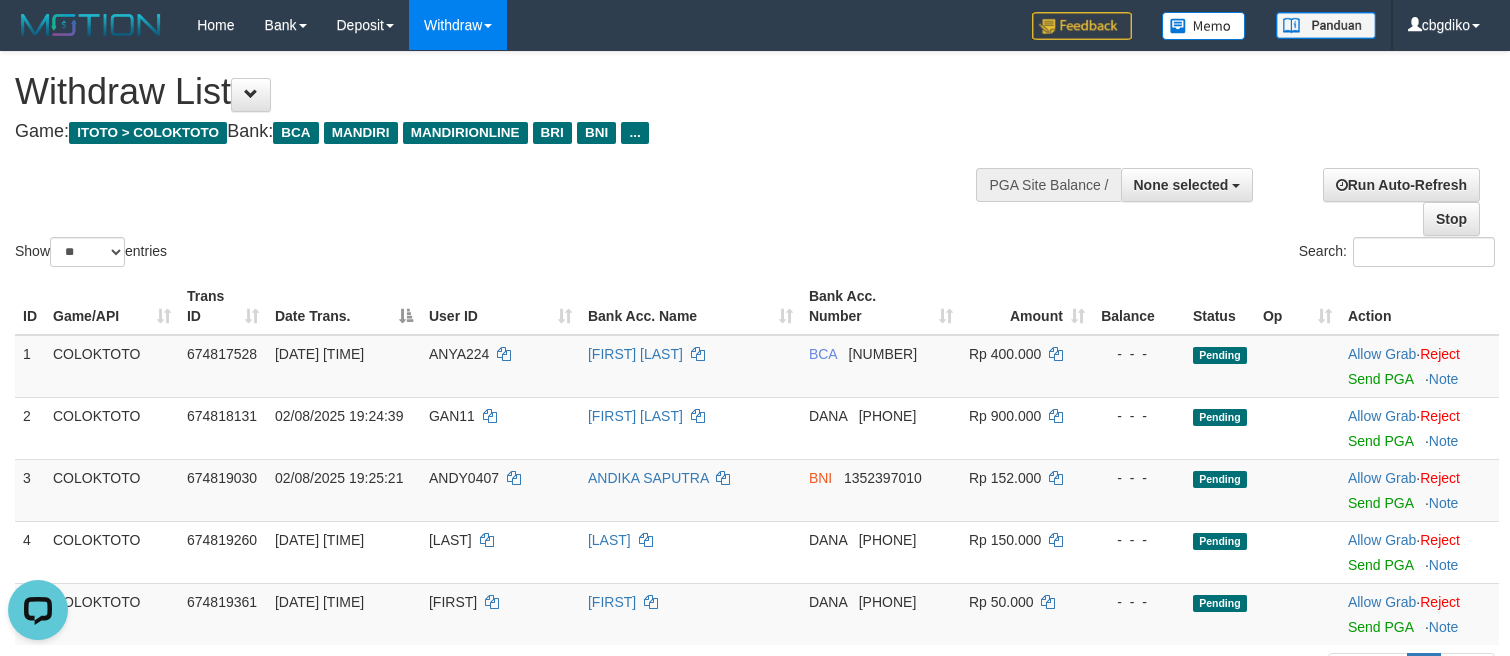 scroll, scrollTop: 0, scrollLeft: 0, axis: both 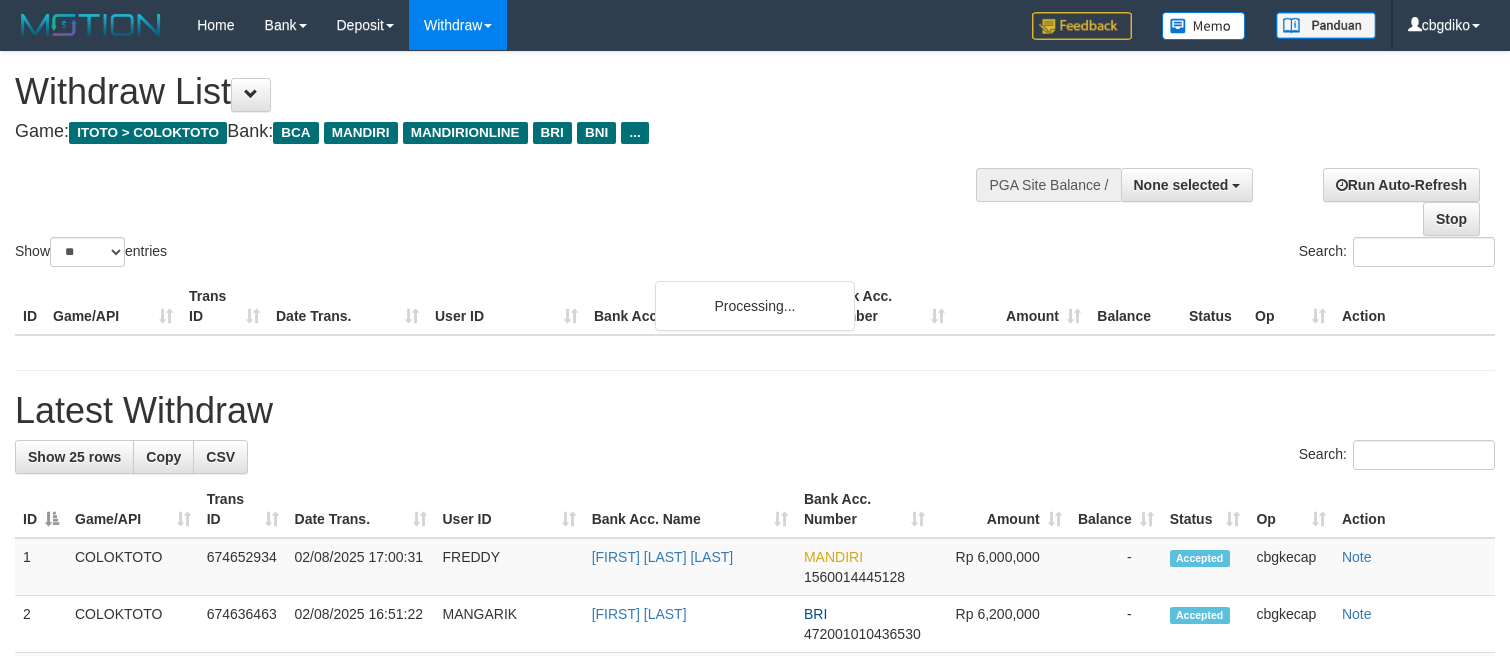 select 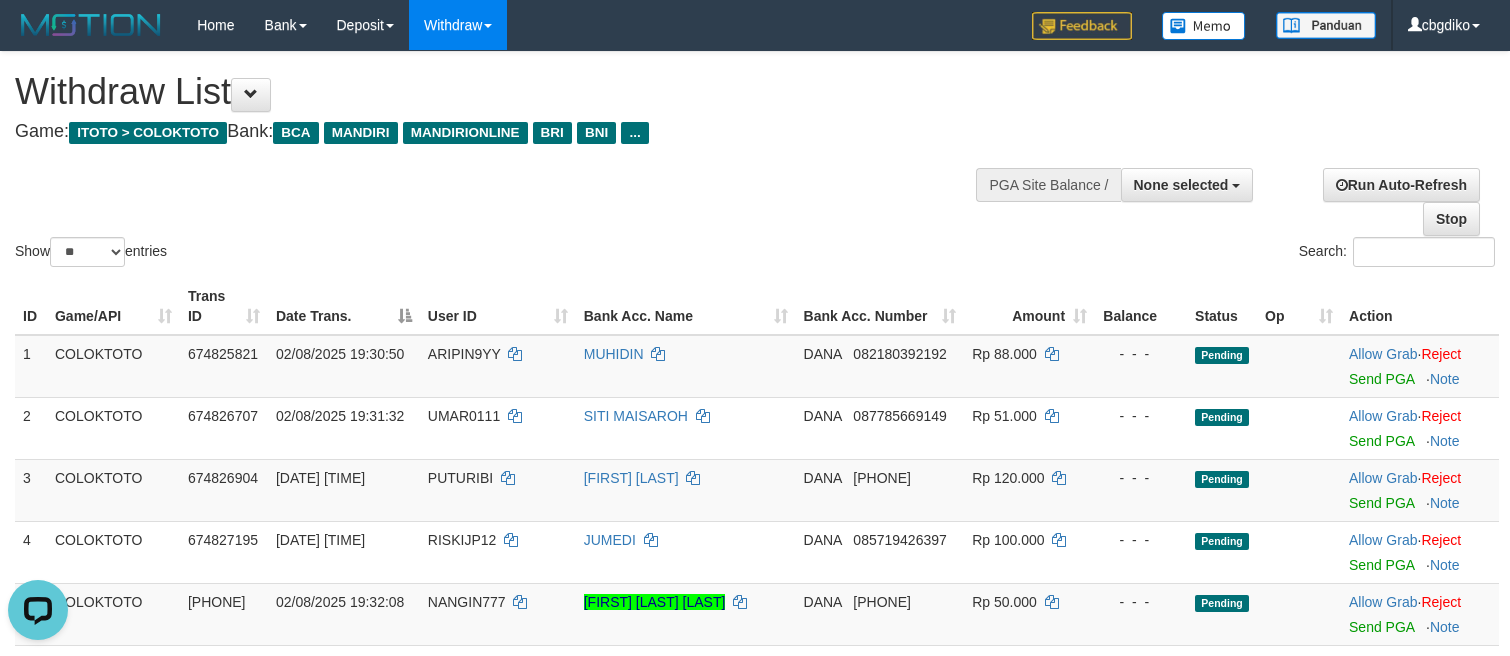 scroll, scrollTop: 0, scrollLeft: 0, axis: both 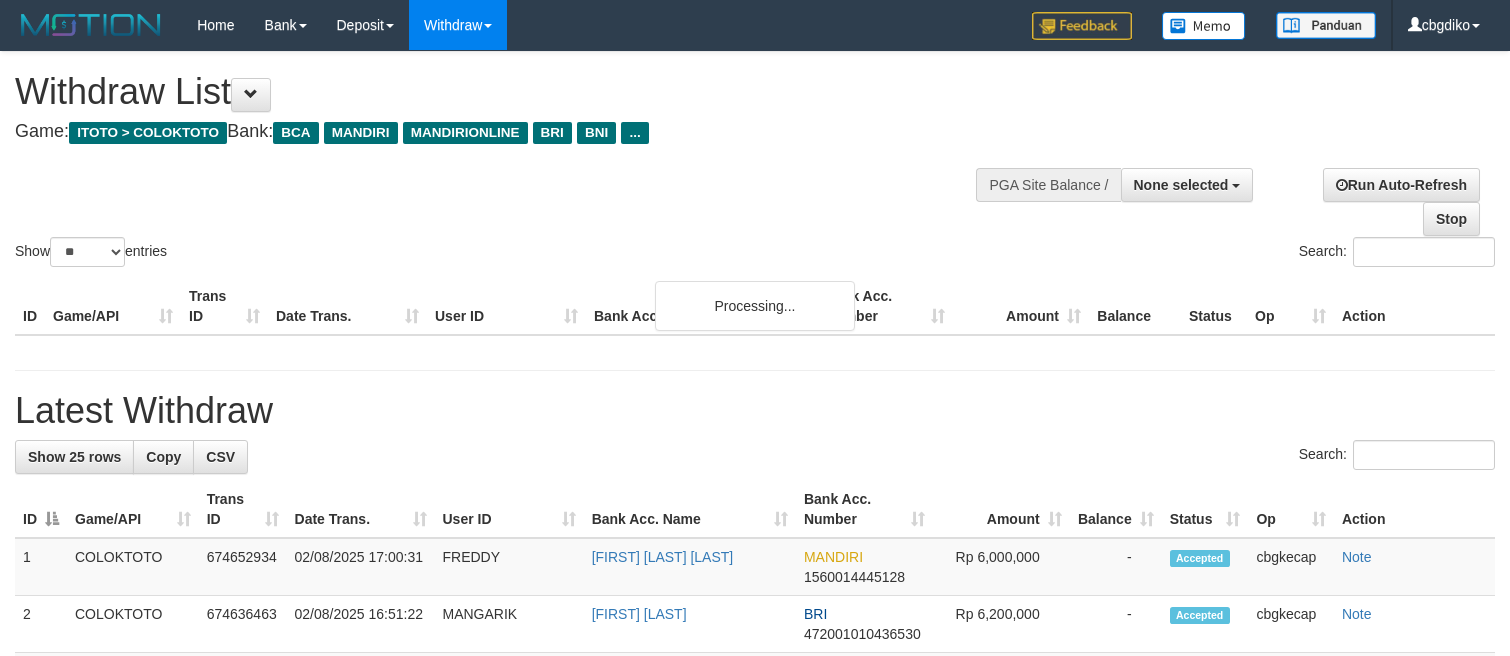 select 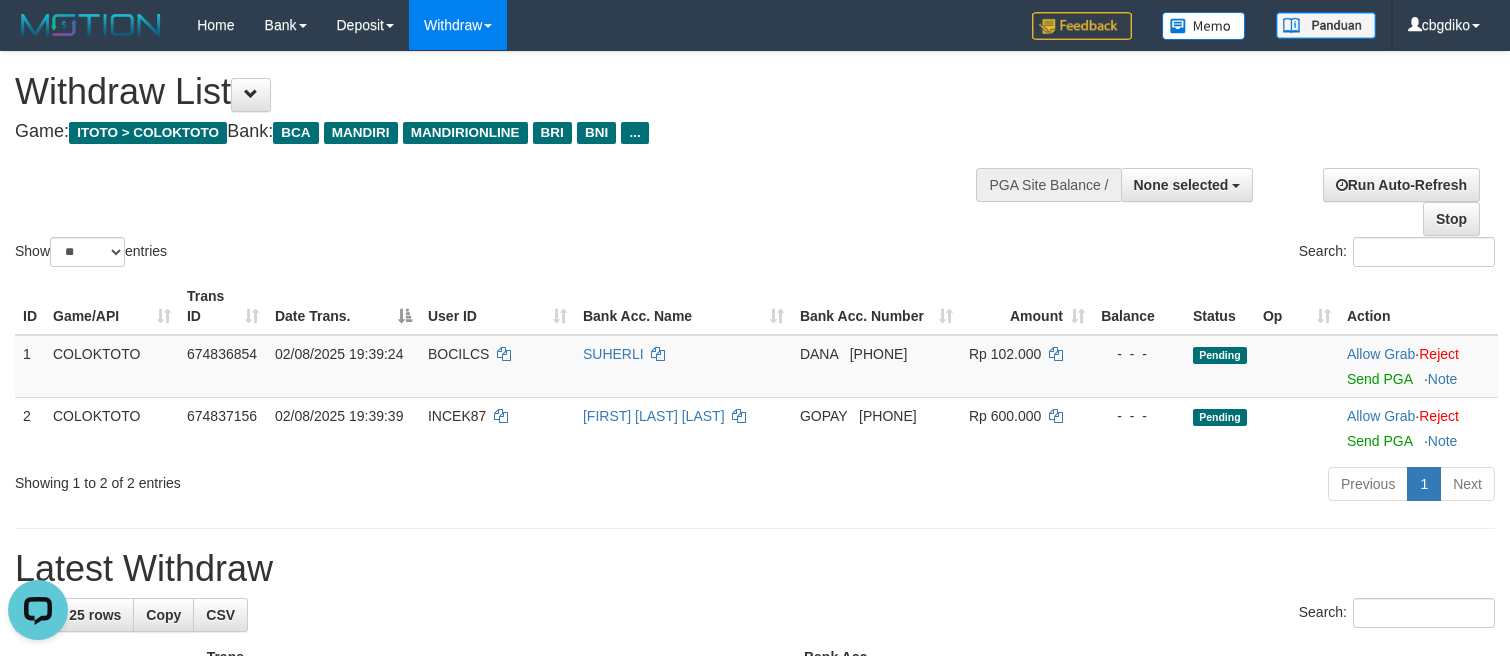 scroll, scrollTop: 0, scrollLeft: 0, axis: both 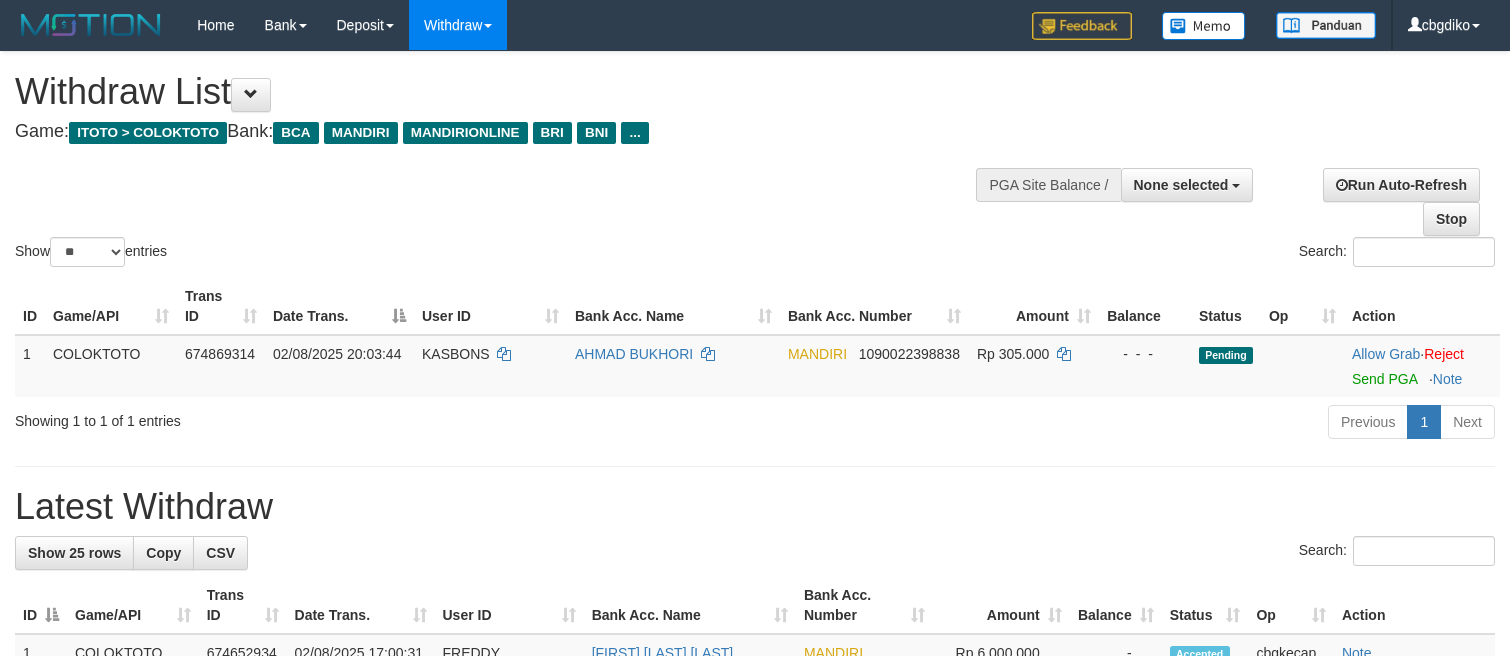 select 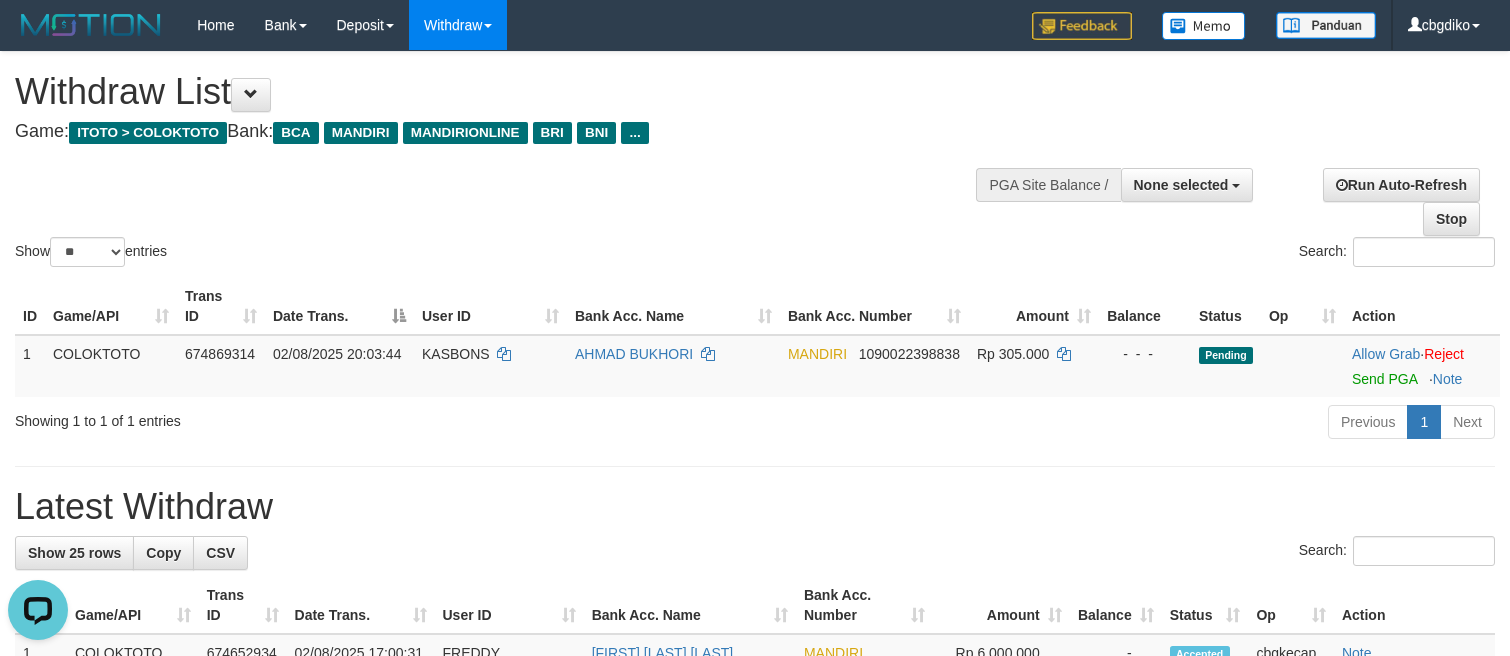 scroll, scrollTop: 0, scrollLeft: 0, axis: both 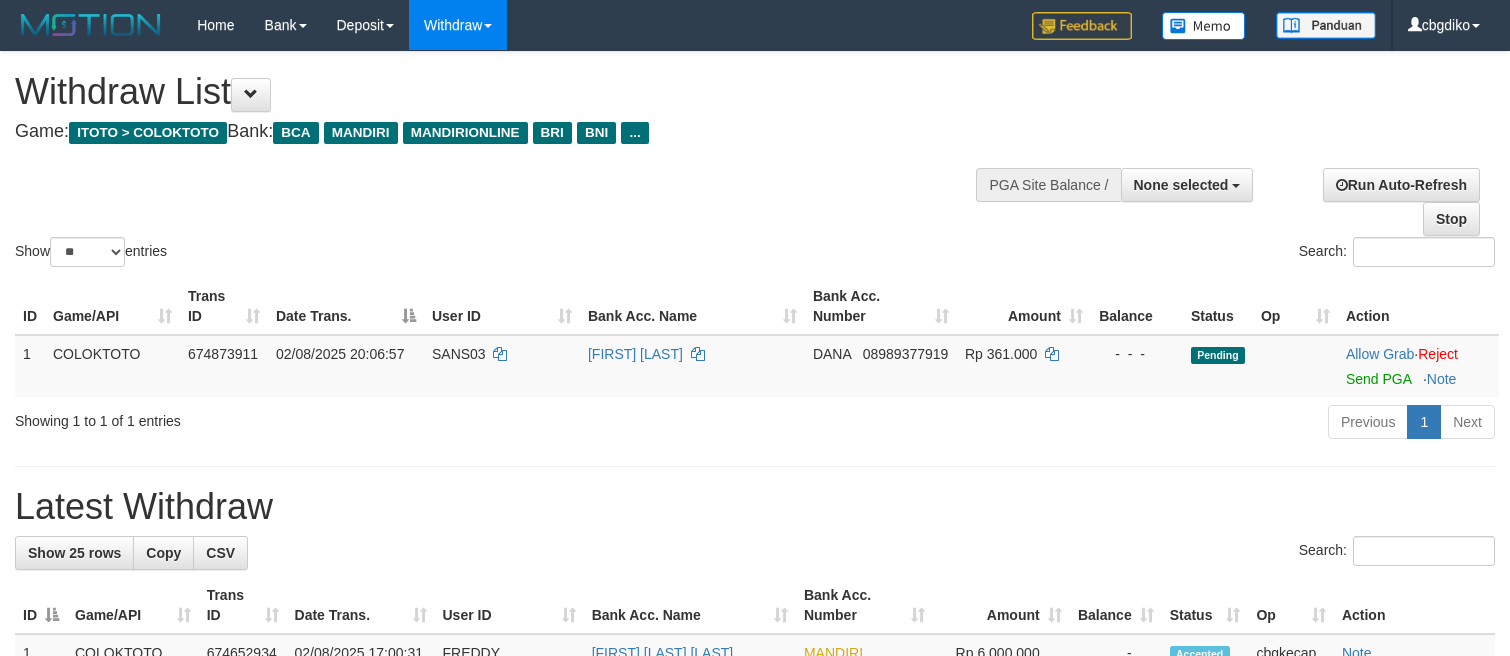 select 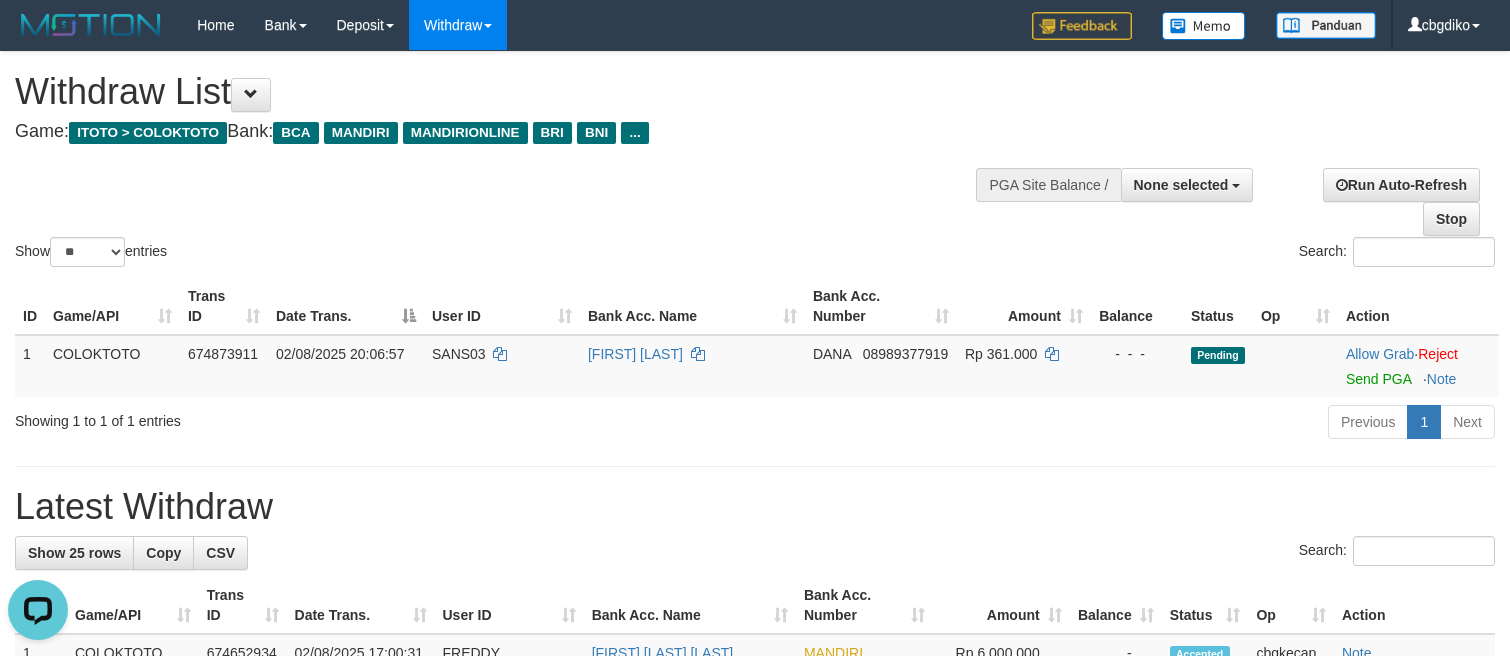 scroll, scrollTop: 0, scrollLeft: 0, axis: both 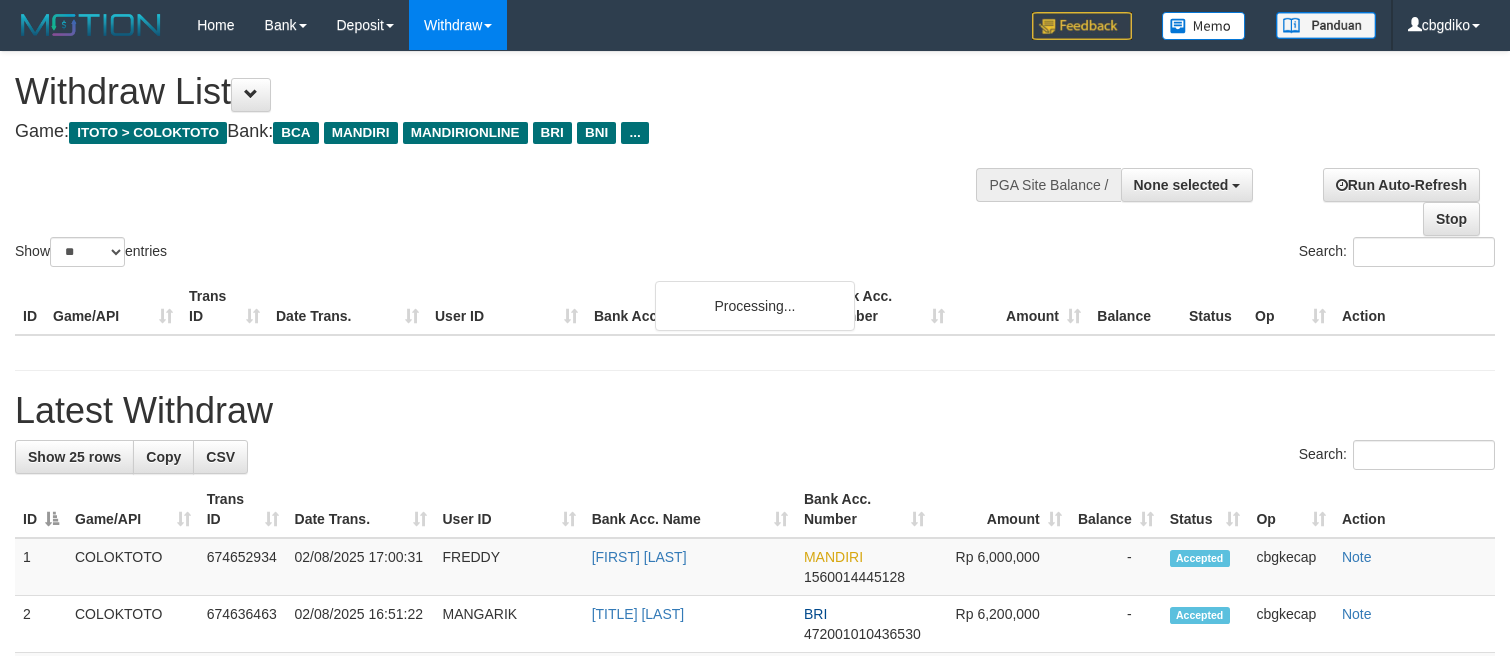 select 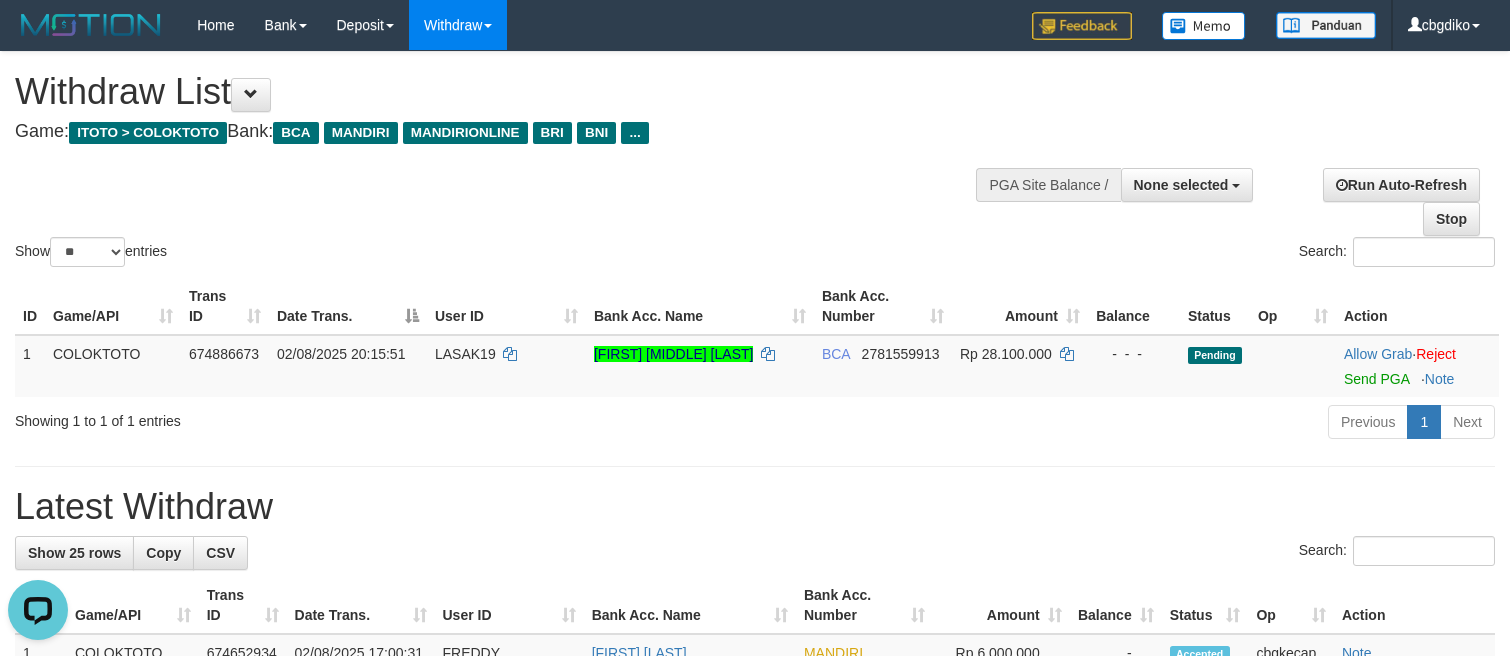 scroll, scrollTop: 0, scrollLeft: 0, axis: both 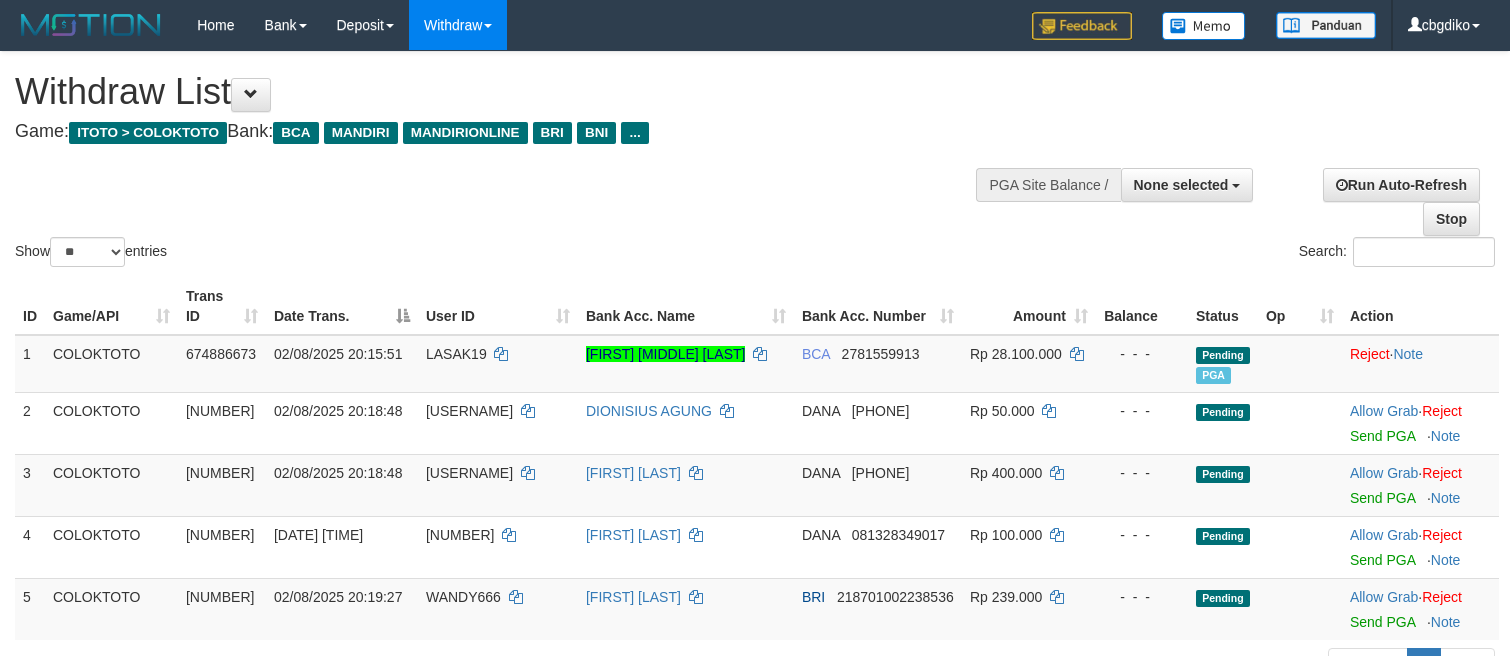 select 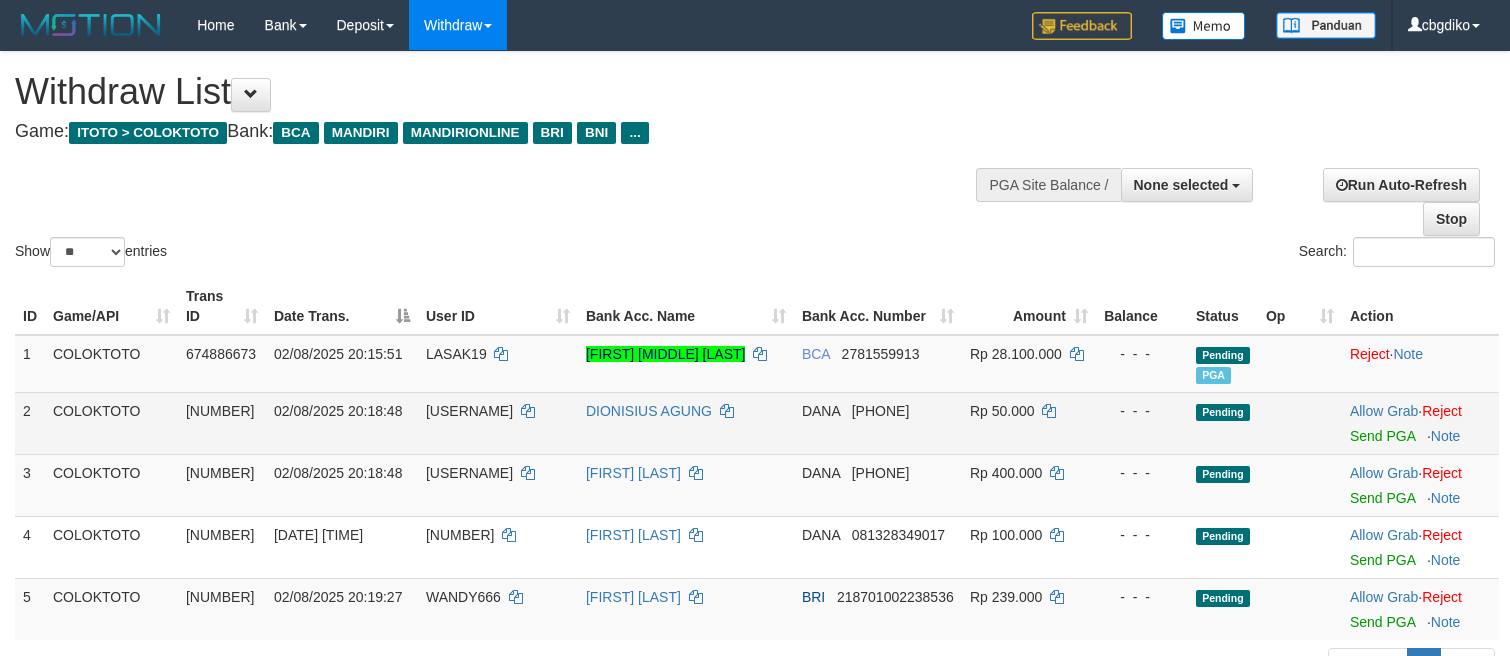 scroll, scrollTop: 208, scrollLeft: 0, axis: vertical 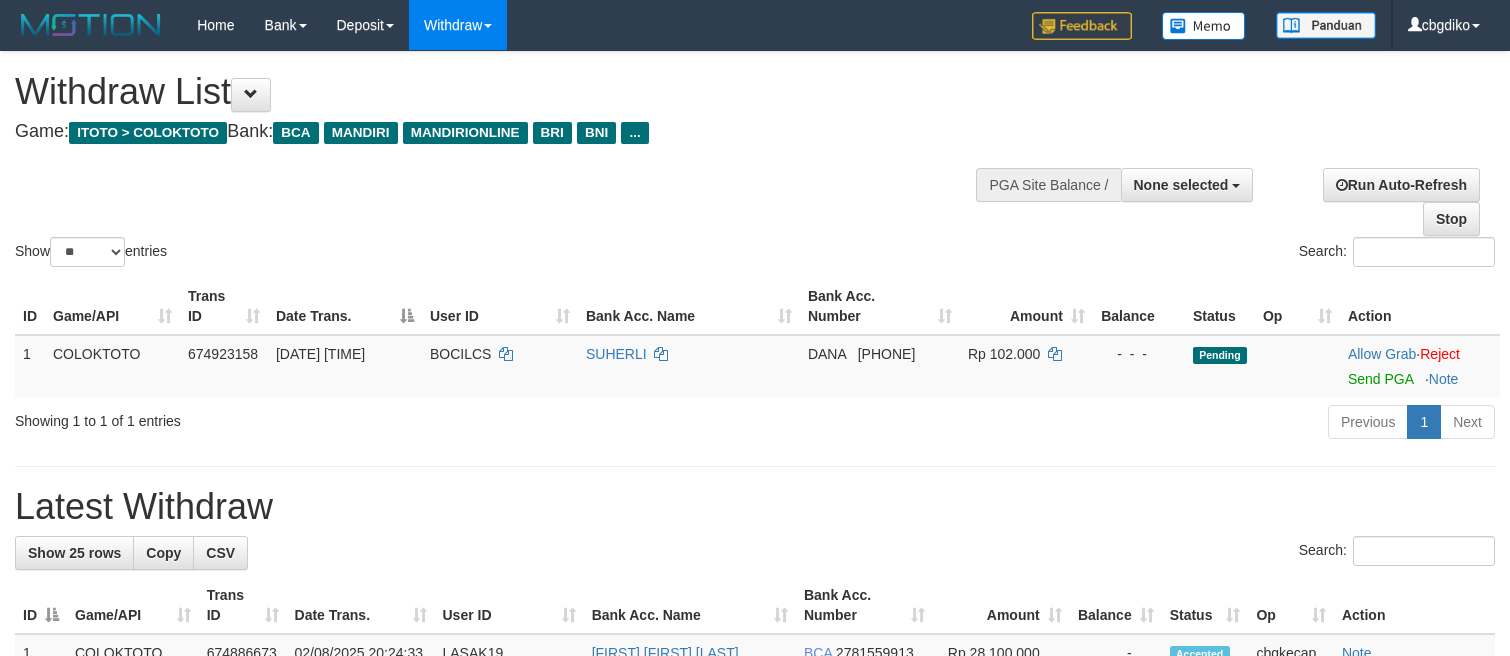 select 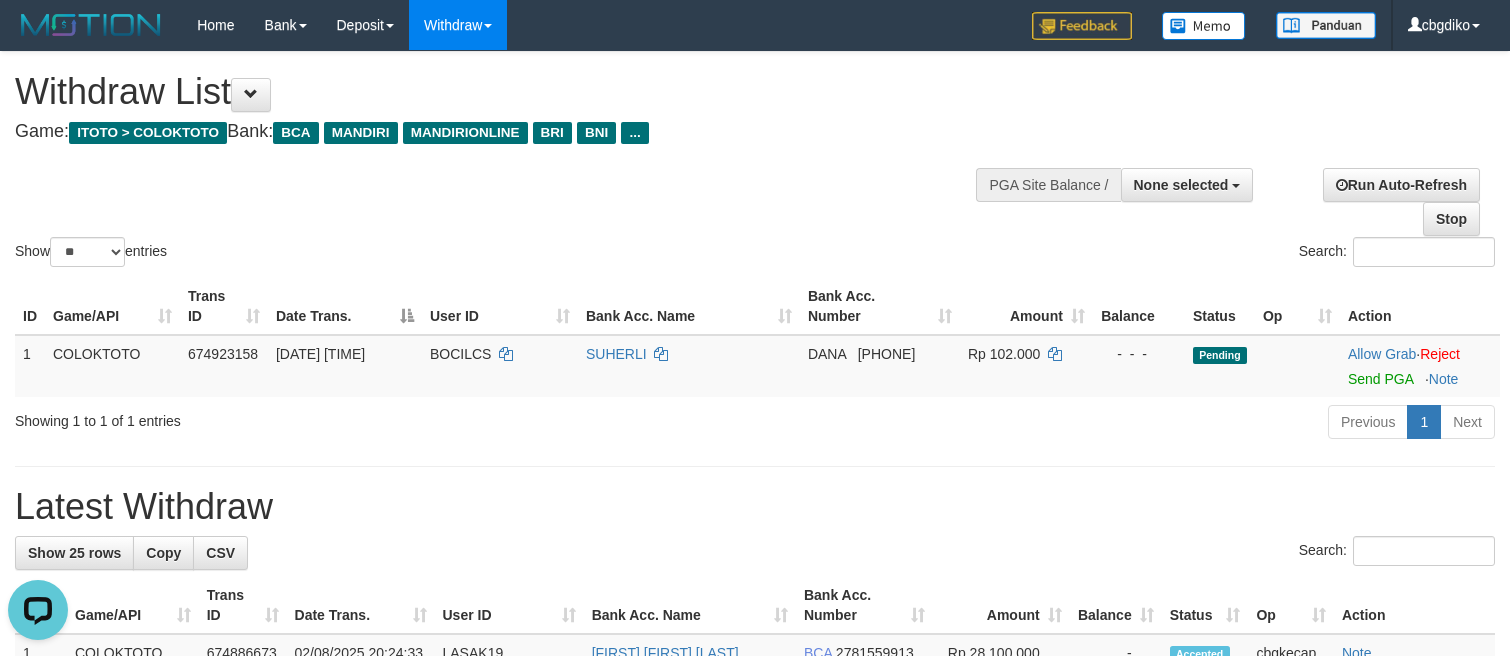 scroll, scrollTop: 0, scrollLeft: 0, axis: both 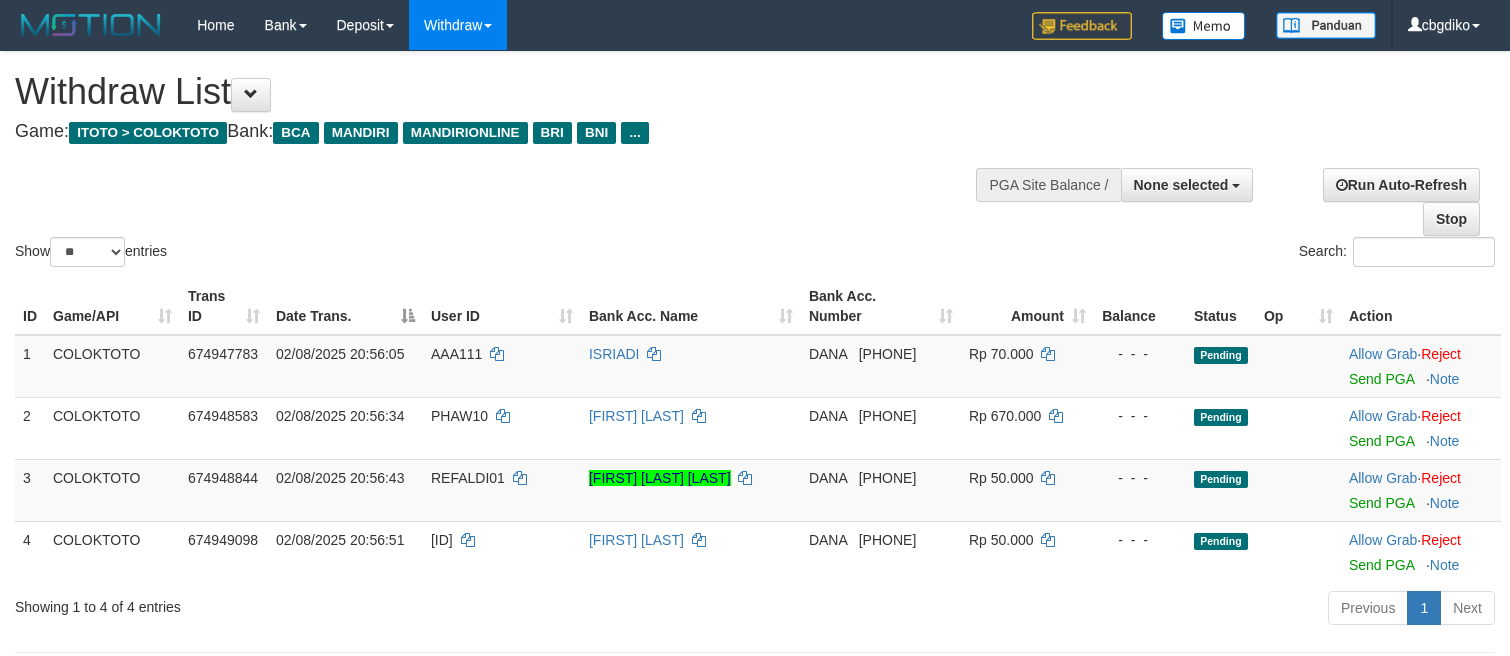 select 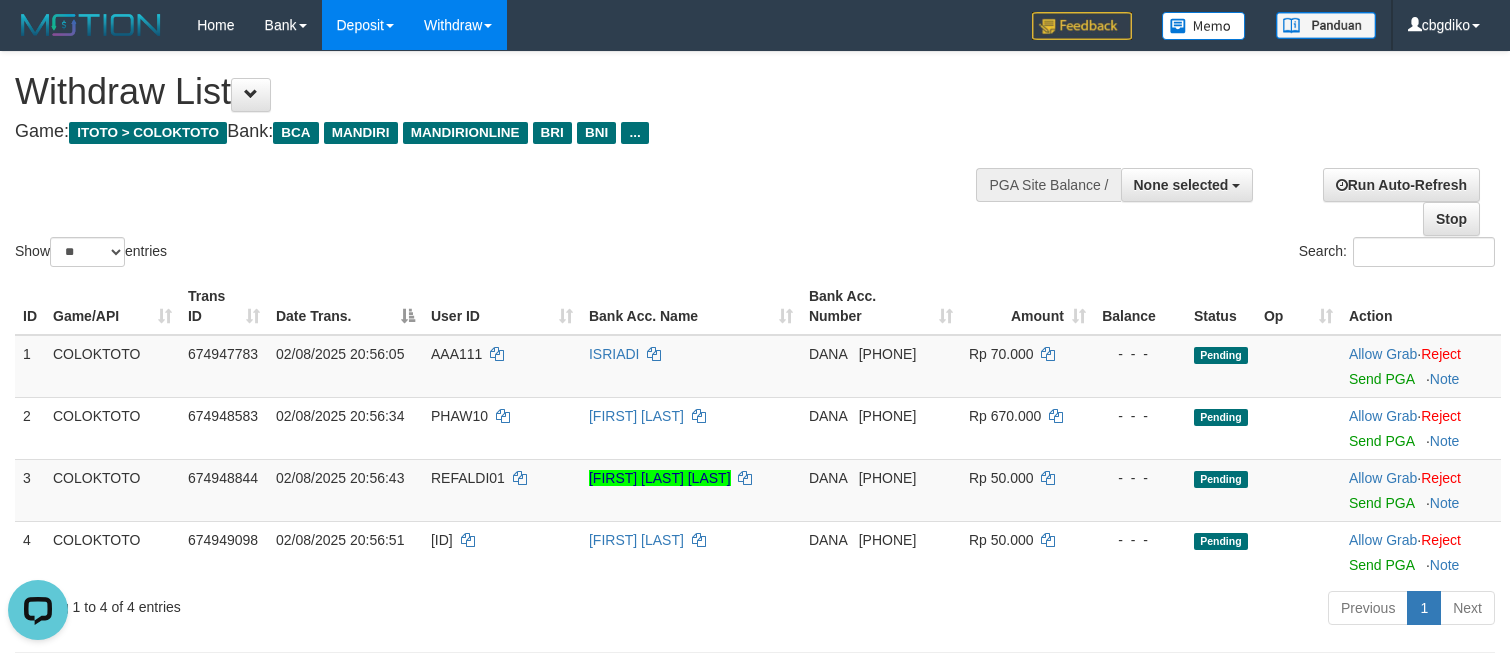 scroll, scrollTop: 0, scrollLeft: 0, axis: both 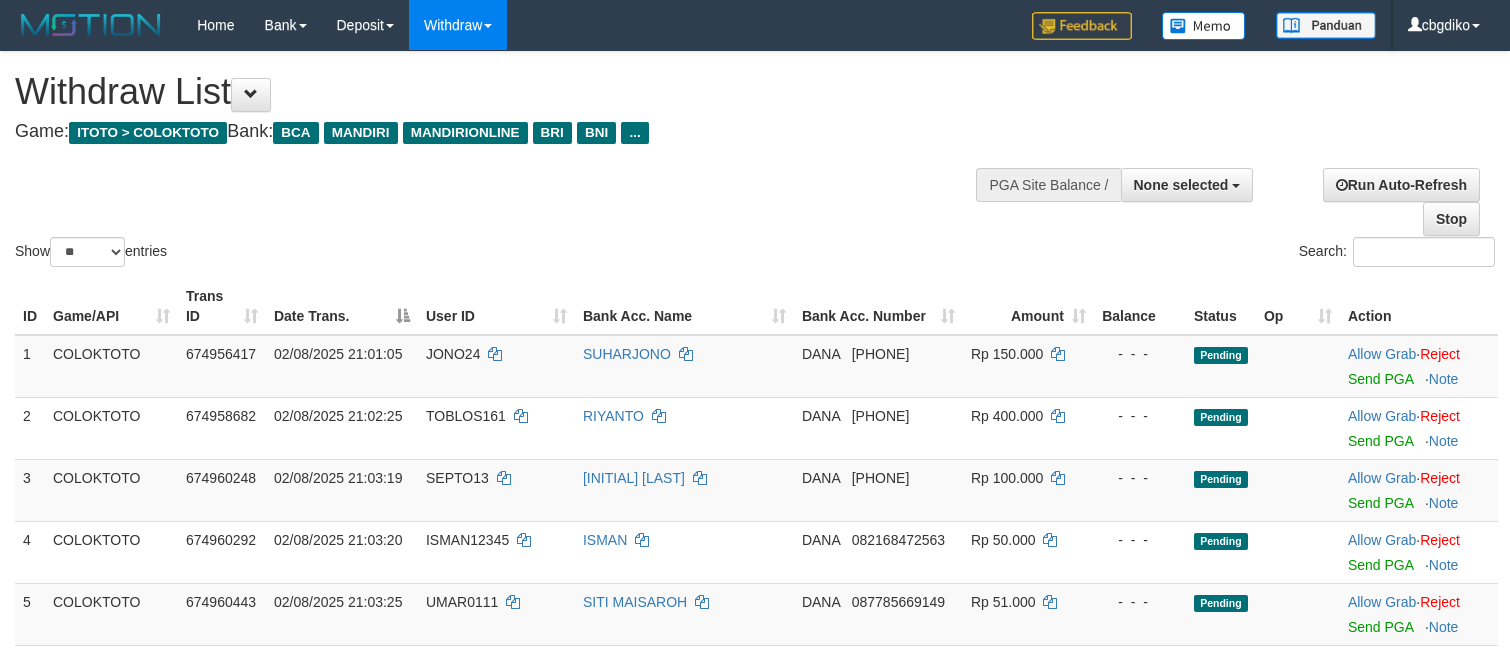 select 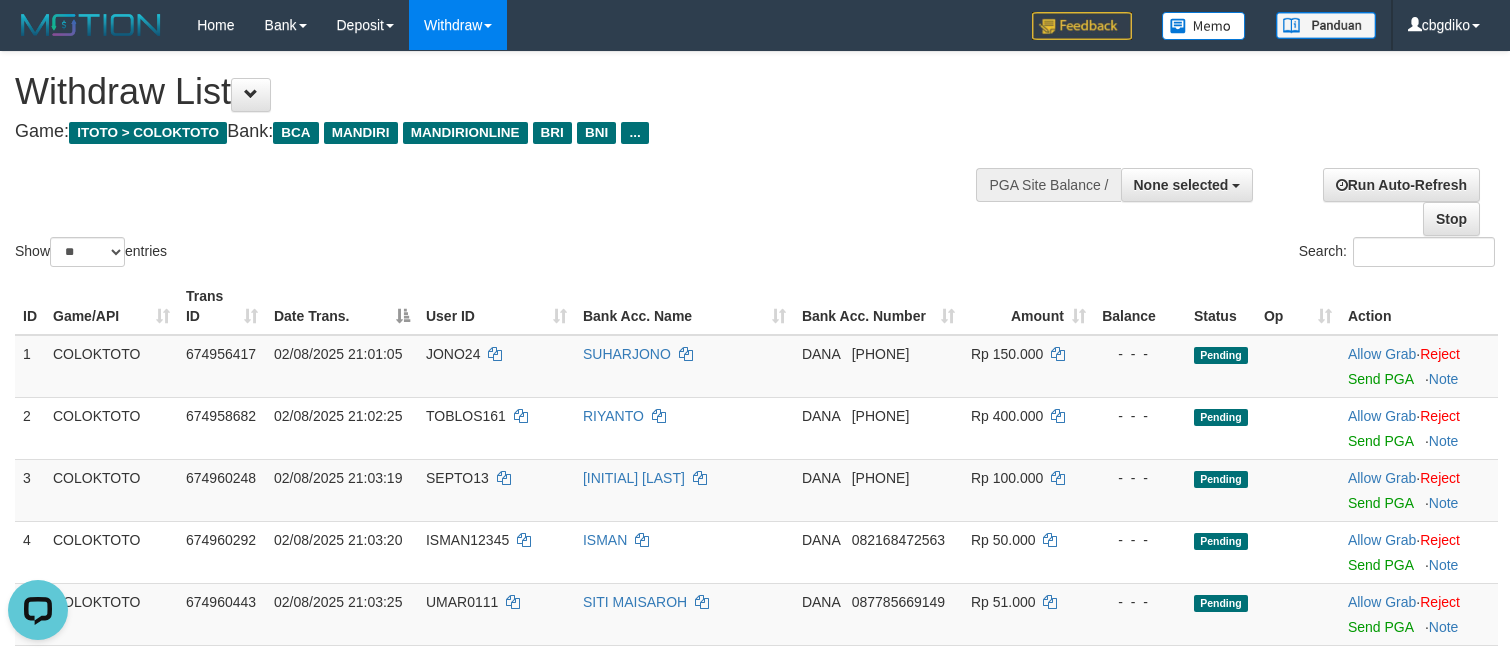 scroll, scrollTop: 0, scrollLeft: 0, axis: both 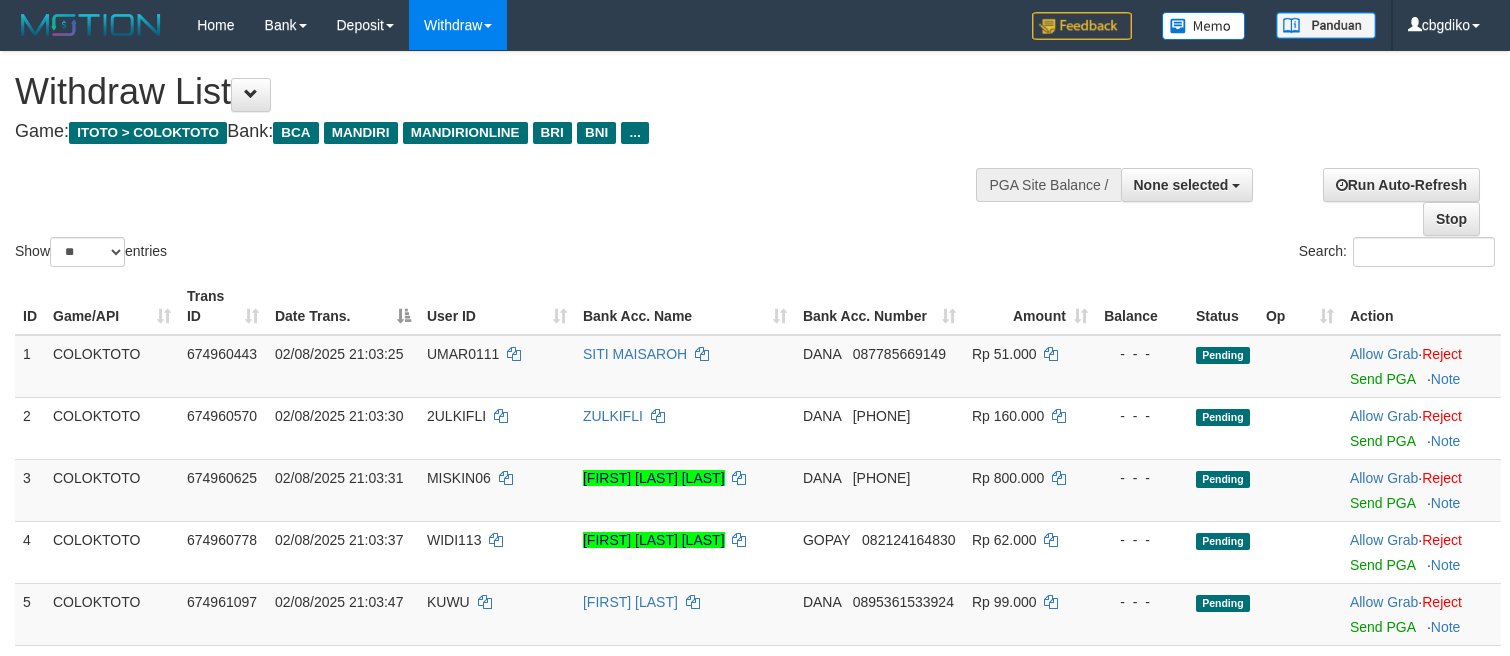 select 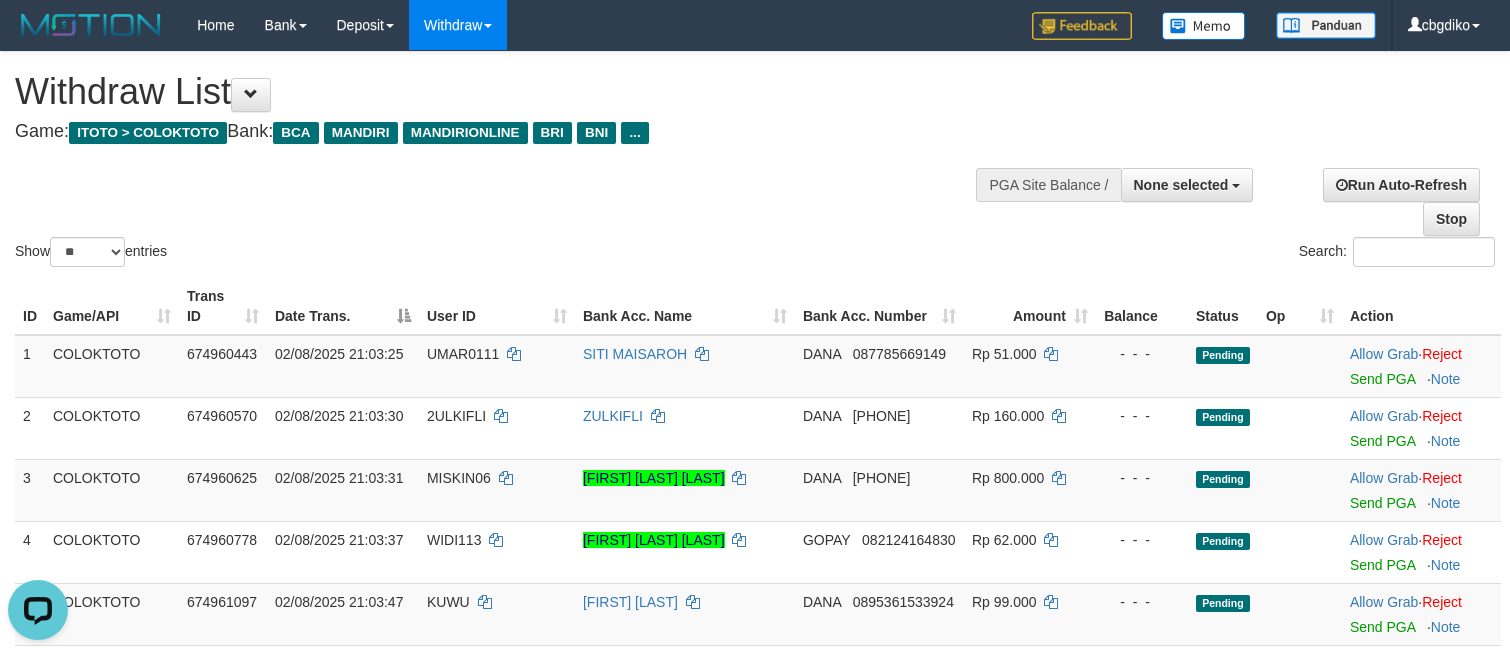 scroll, scrollTop: 0, scrollLeft: 0, axis: both 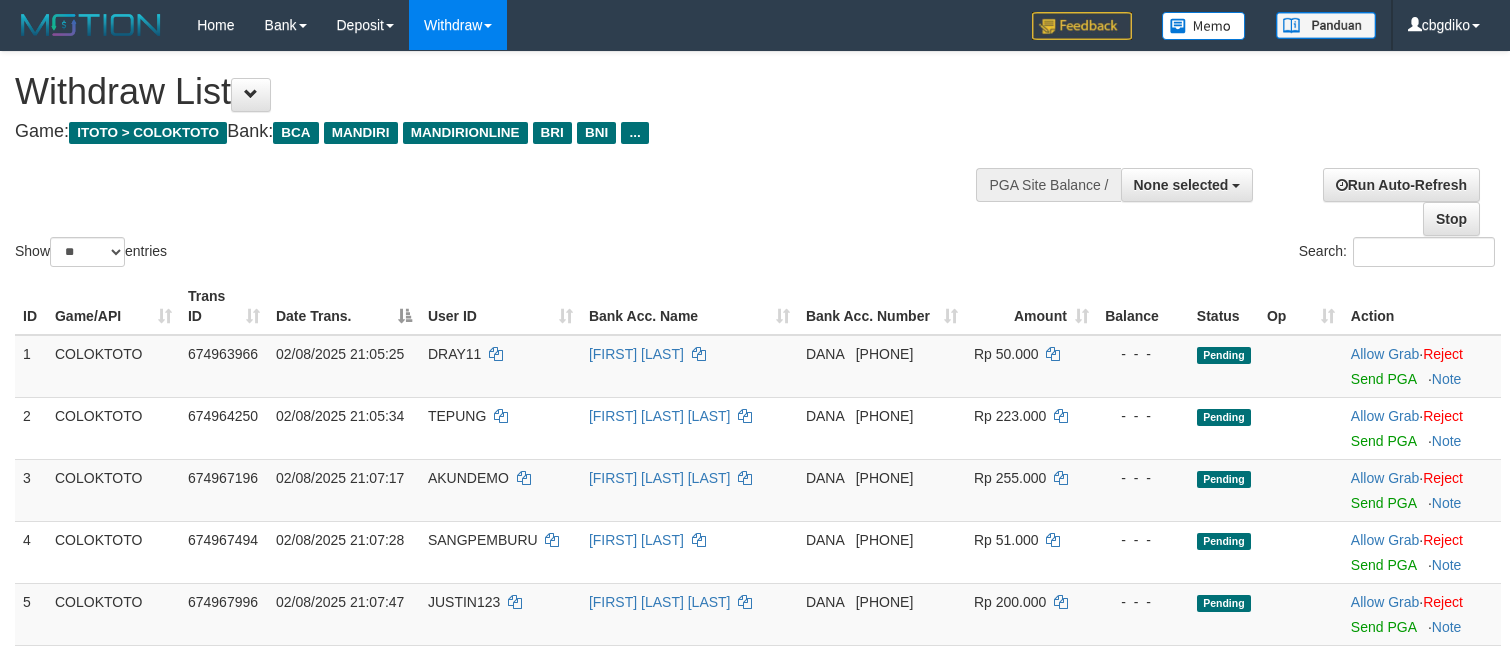select 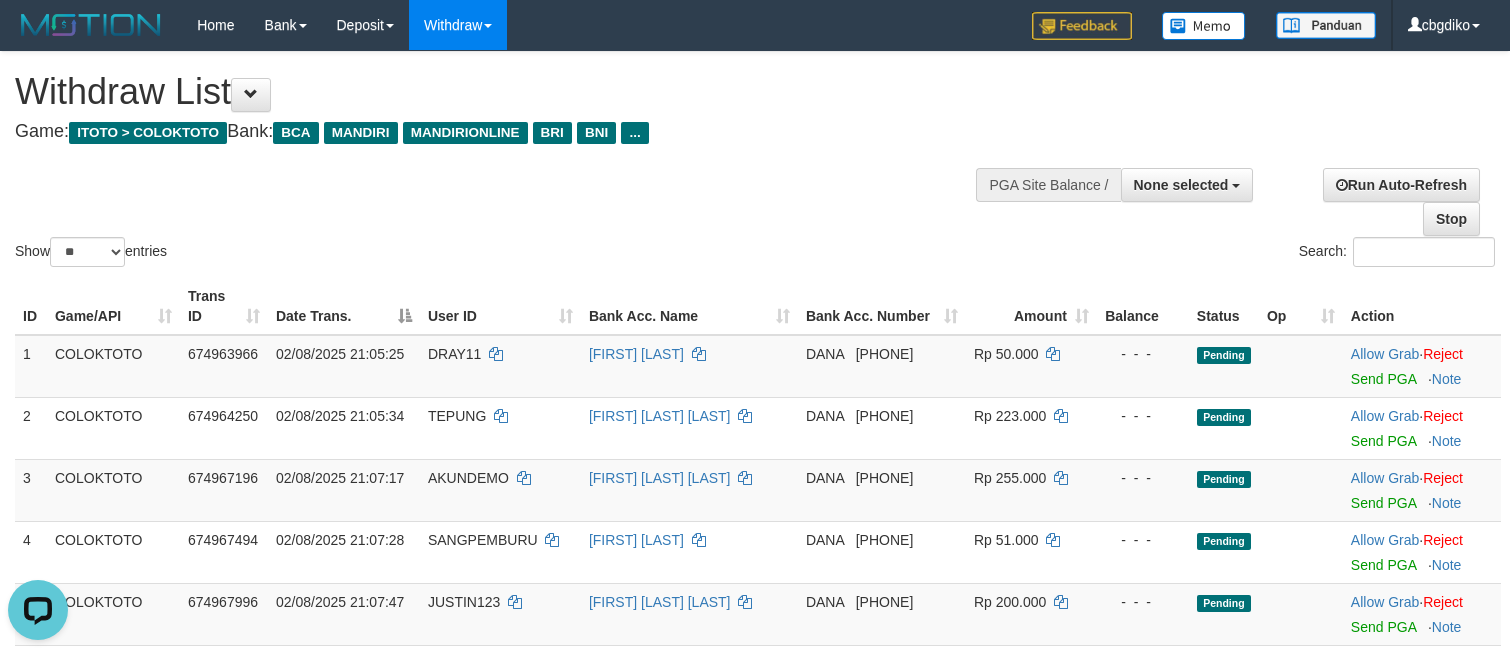 scroll, scrollTop: 0, scrollLeft: 0, axis: both 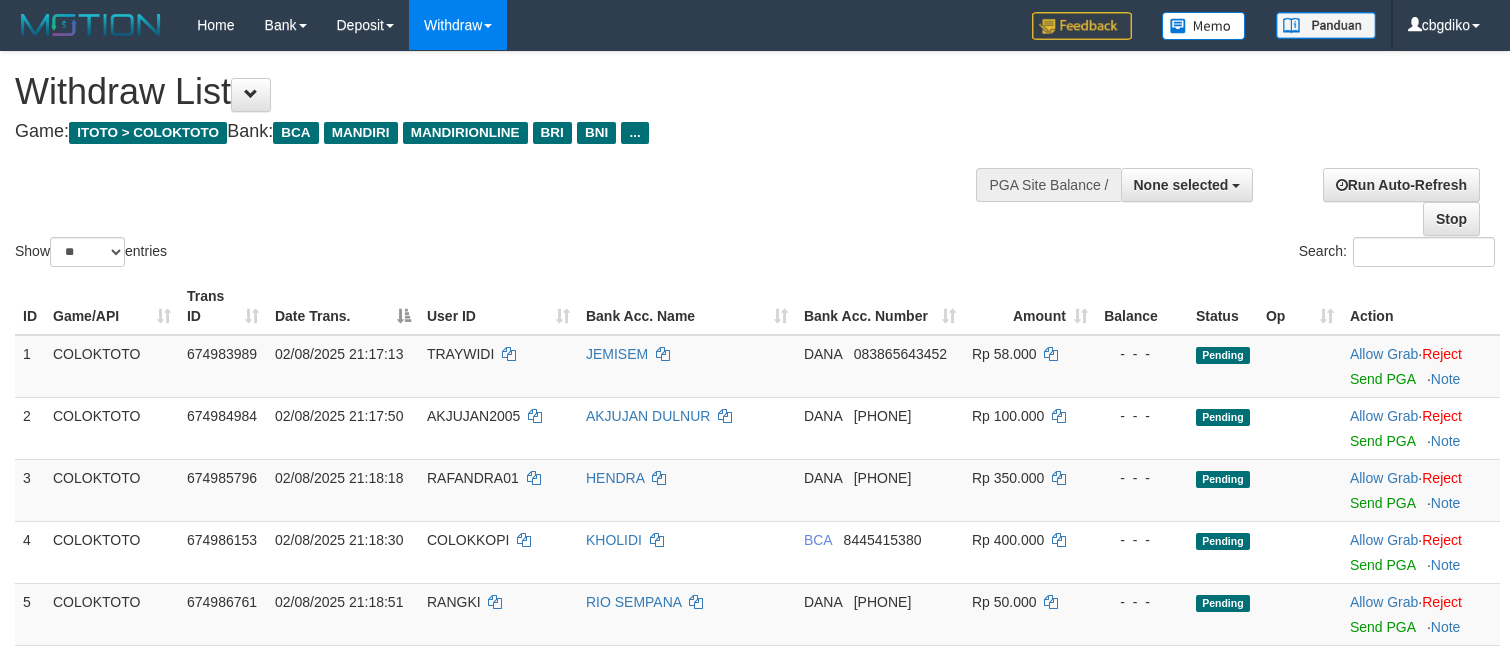 select 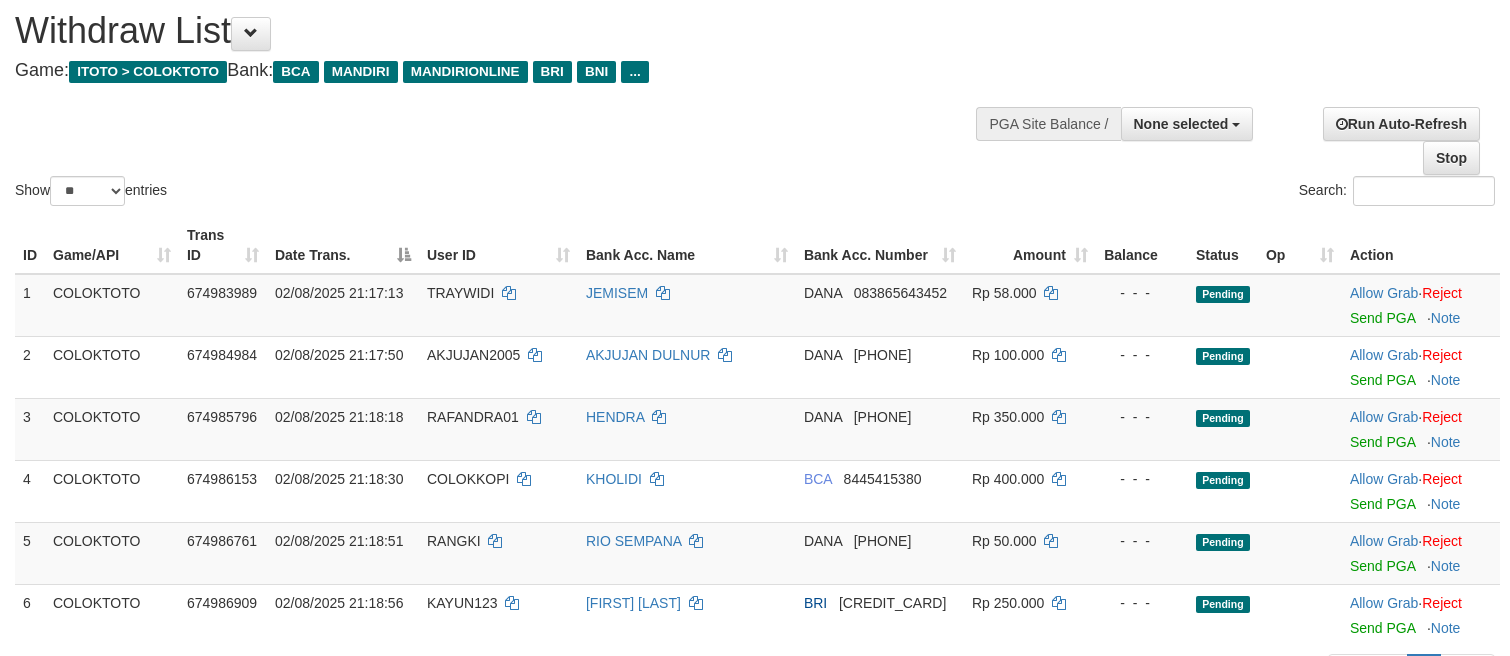 scroll, scrollTop: 0, scrollLeft: 0, axis: both 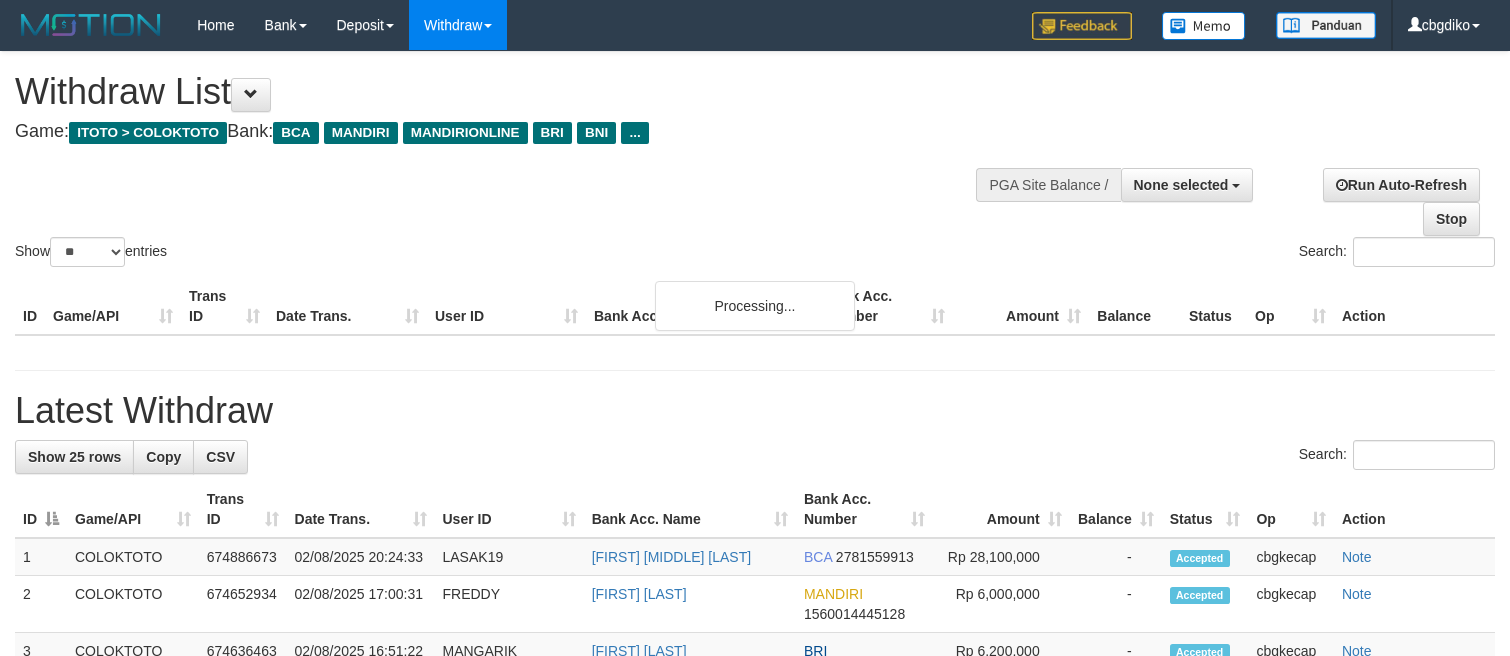 select 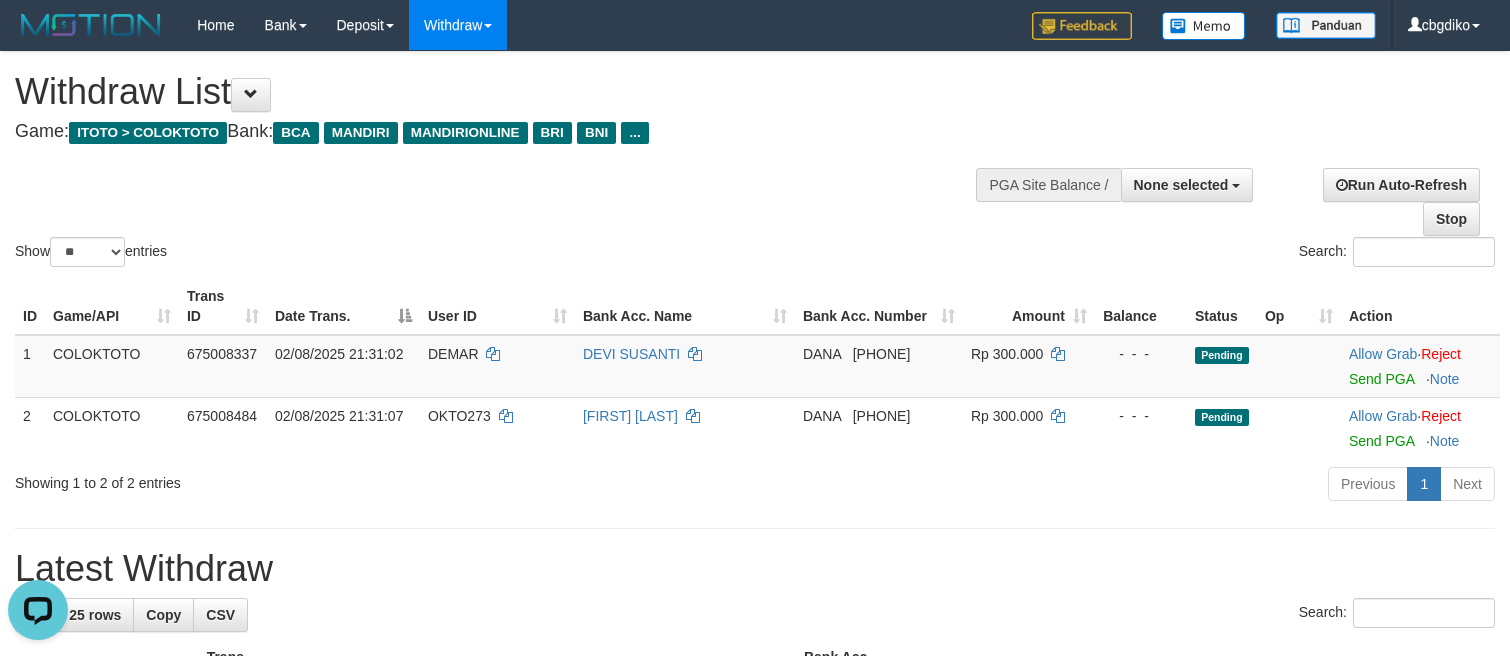 scroll, scrollTop: 0, scrollLeft: 0, axis: both 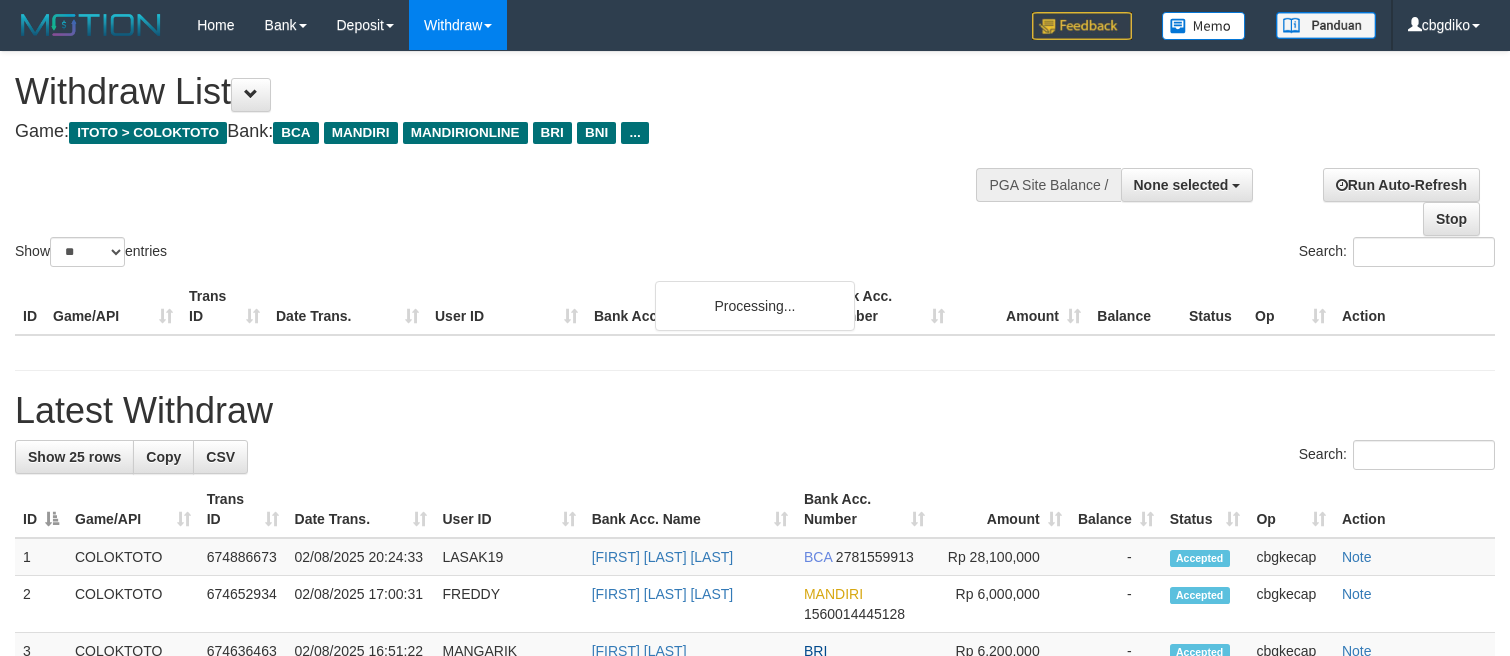 select 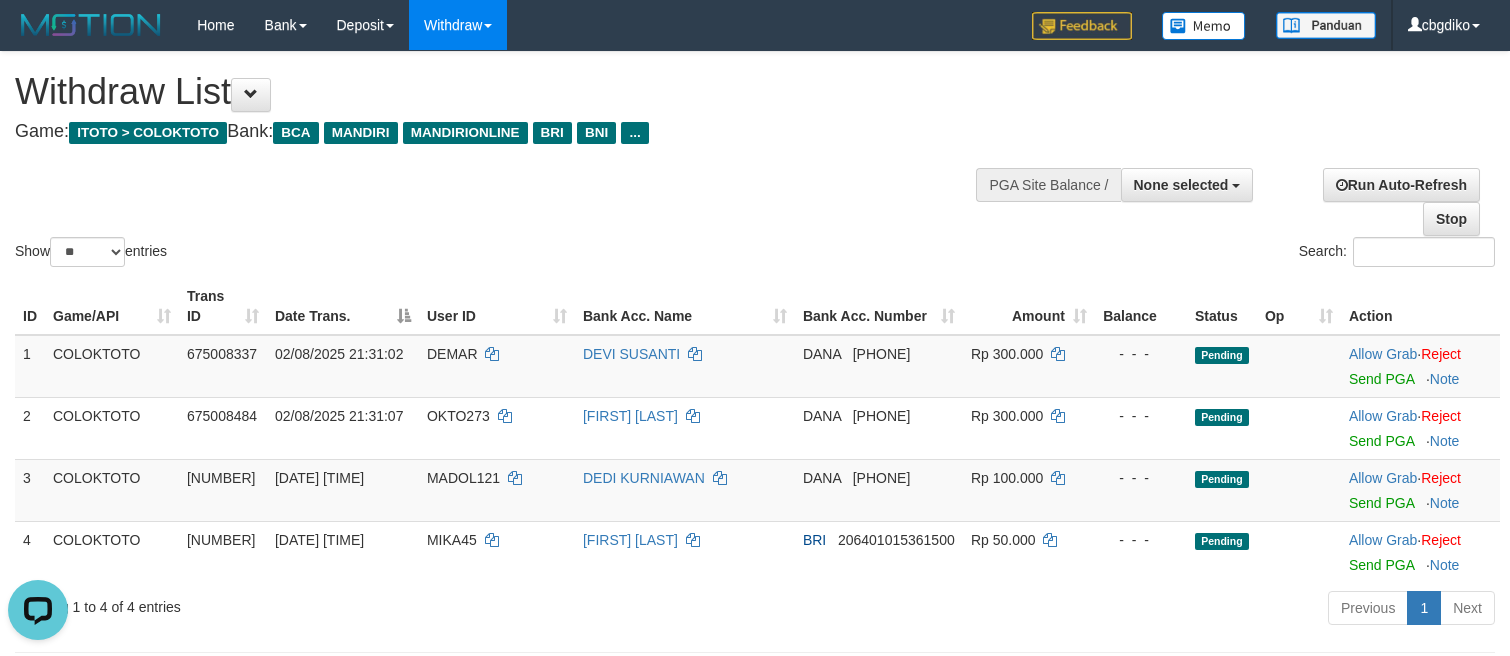 scroll, scrollTop: 0, scrollLeft: 0, axis: both 